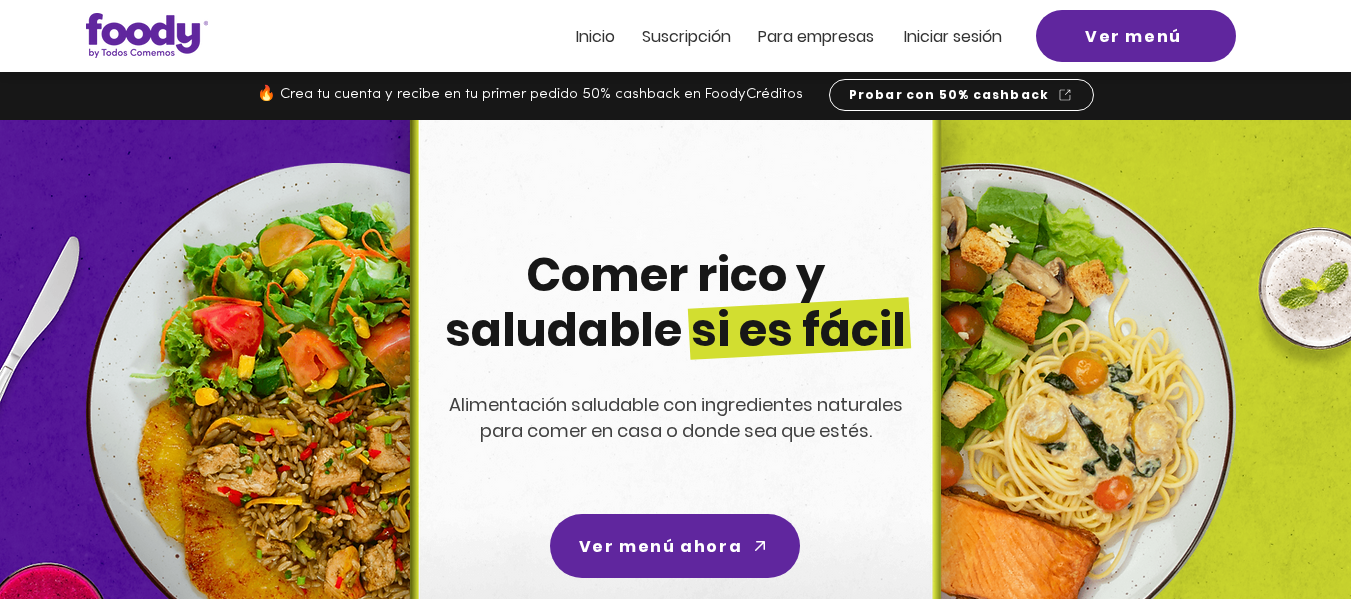 scroll, scrollTop: 0, scrollLeft: 0, axis: both 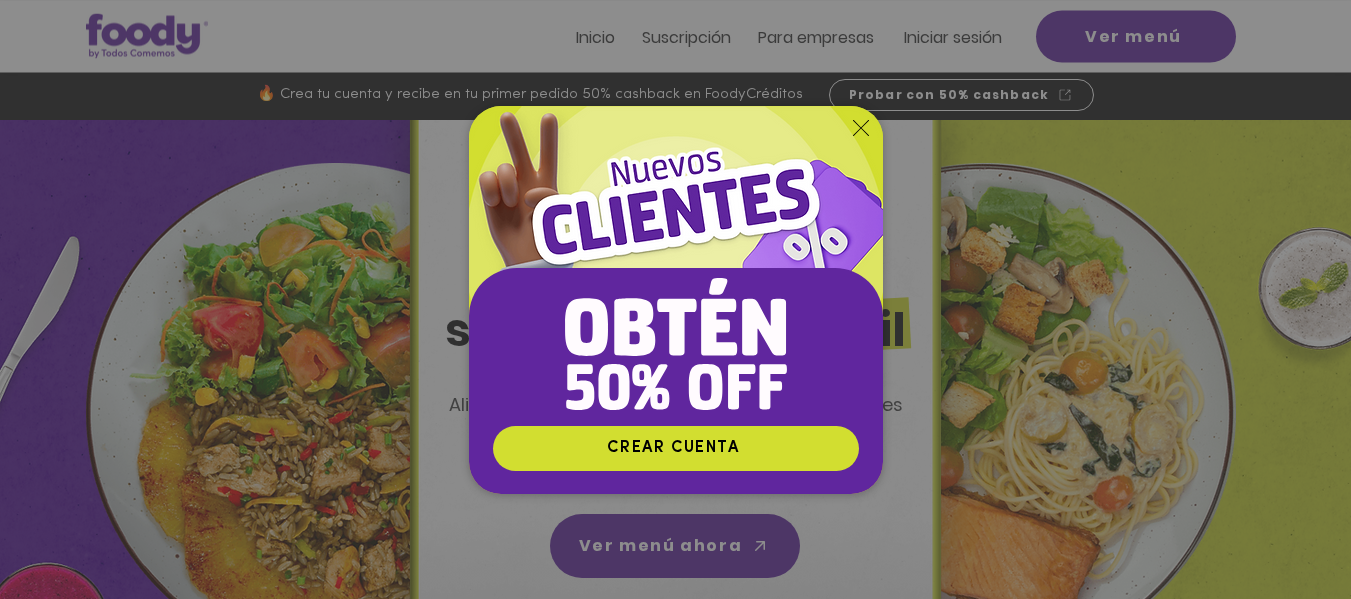 click 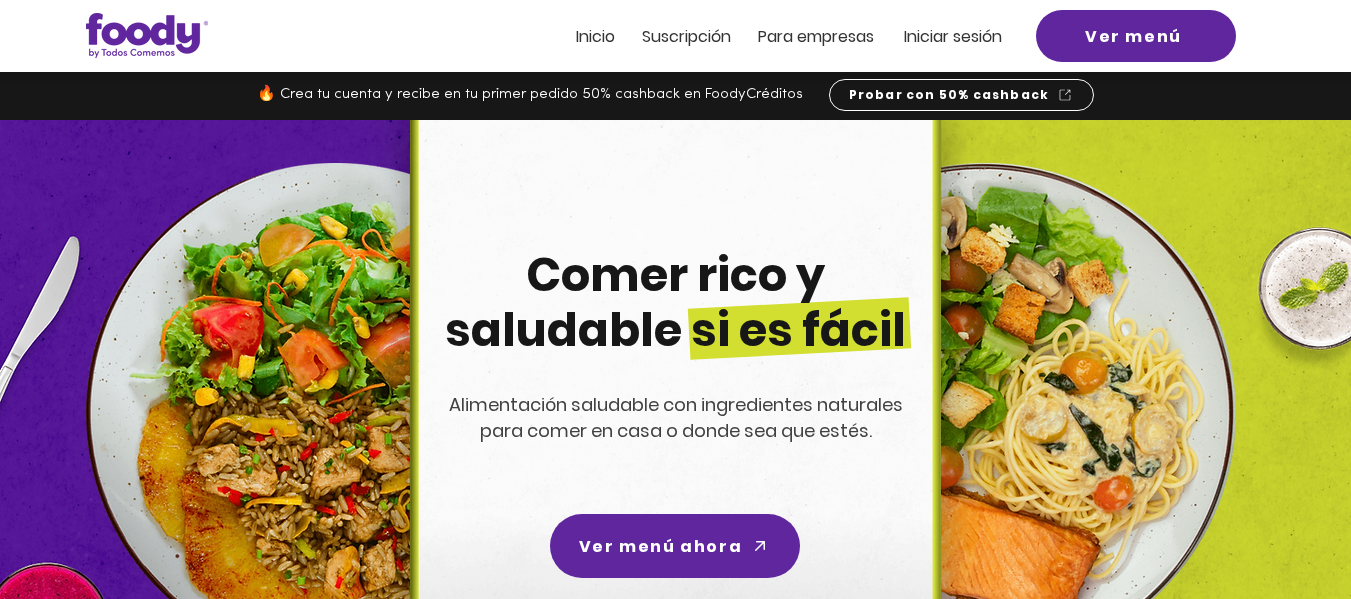 click on "Iniciar sesión" at bounding box center [953, 36] 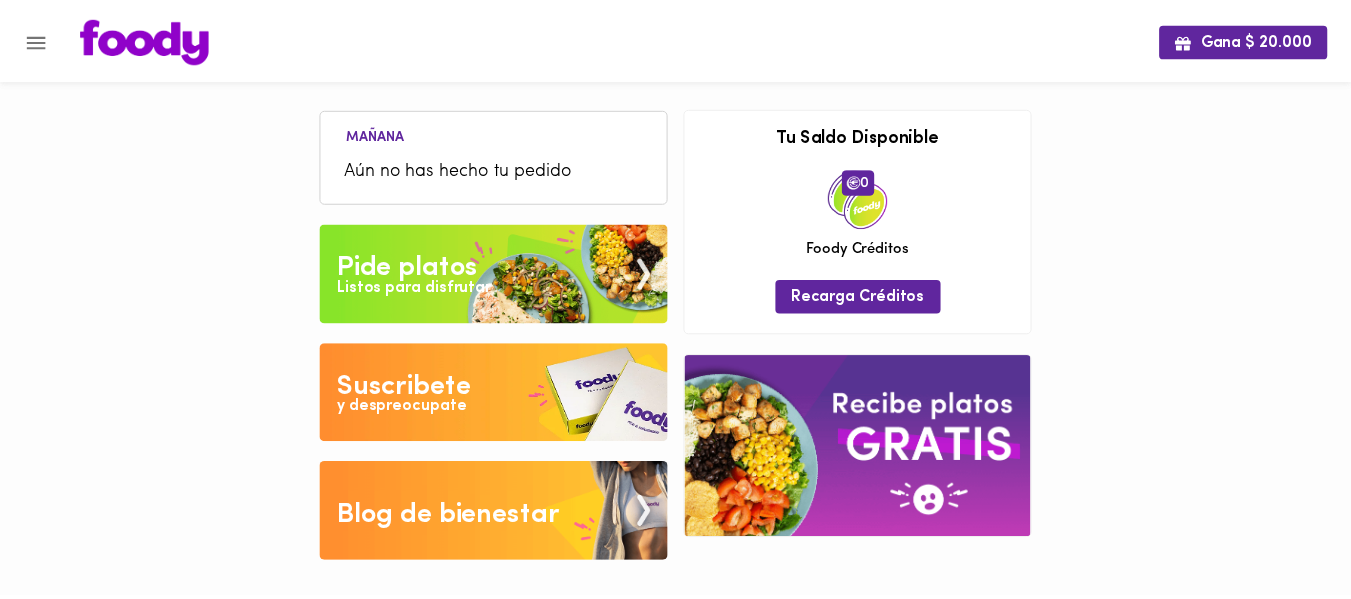 scroll, scrollTop: 0, scrollLeft: 0, axis: both 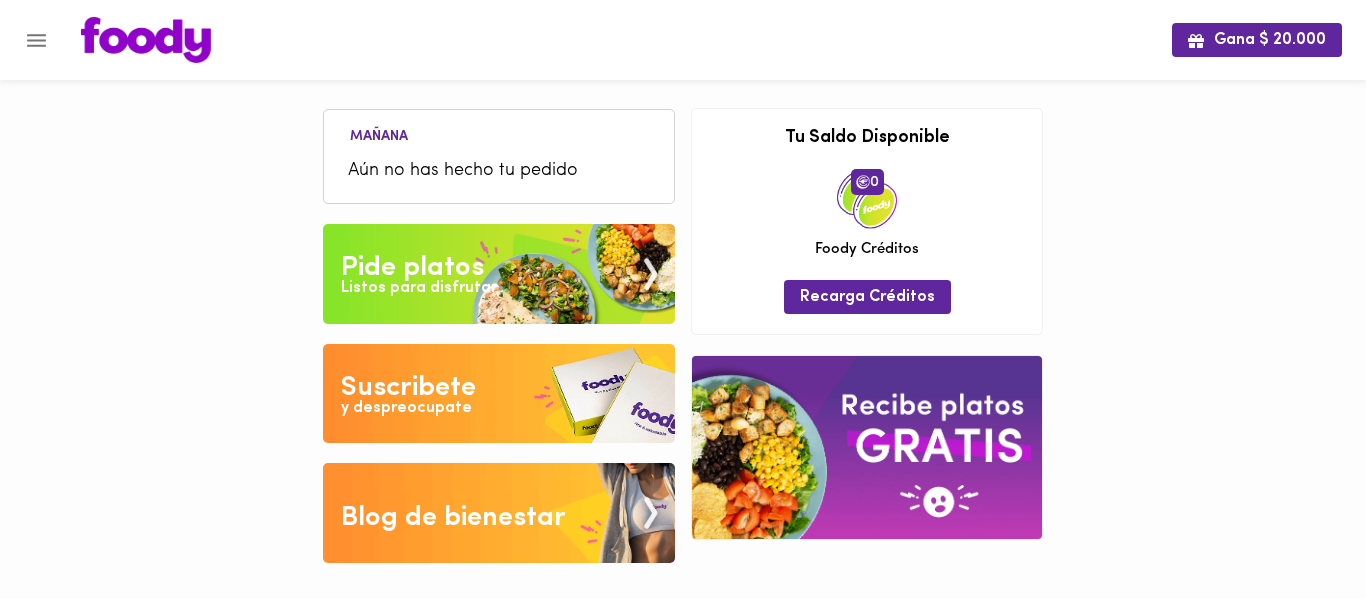 click on "Aún no has hecho tu pedido" at bounding box center [499, 171] 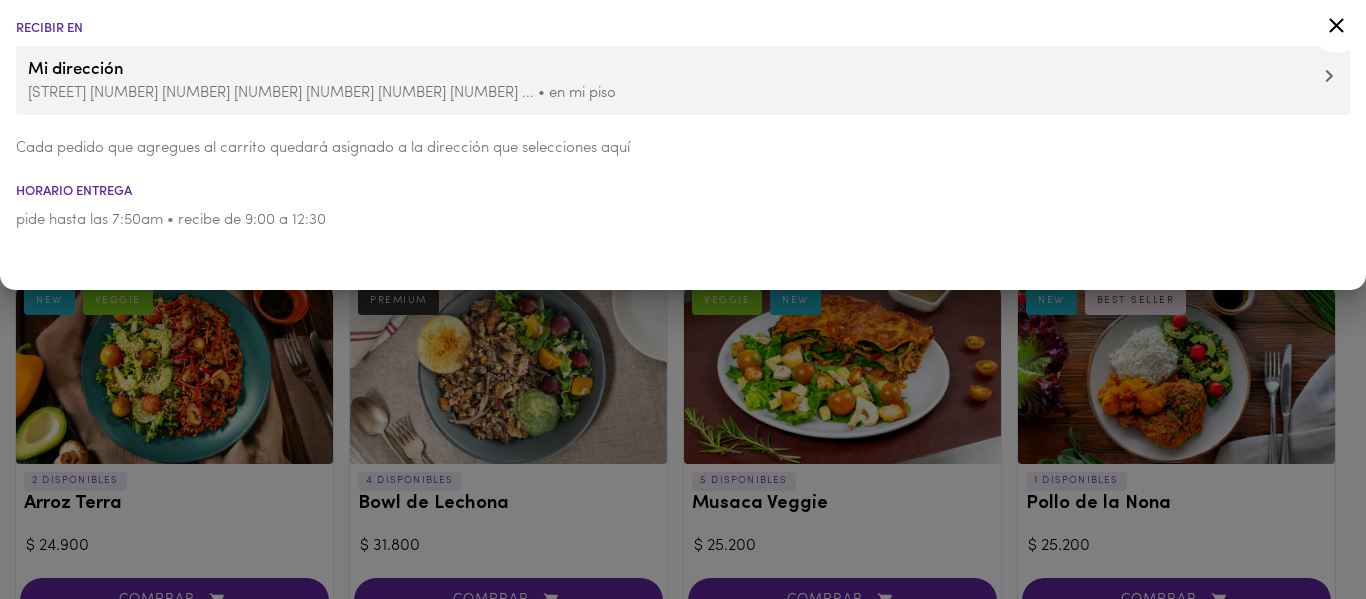 click at bounding box center [683, 299] 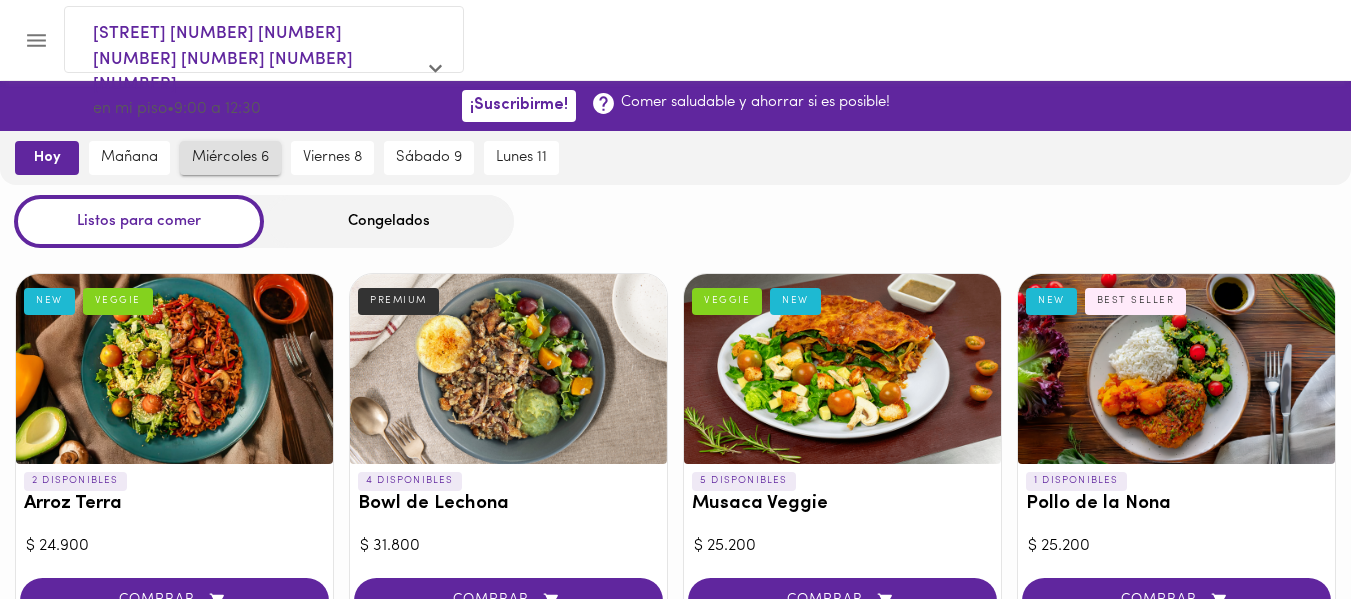 click on "miércoles 6" at bounding box center [230, 158] 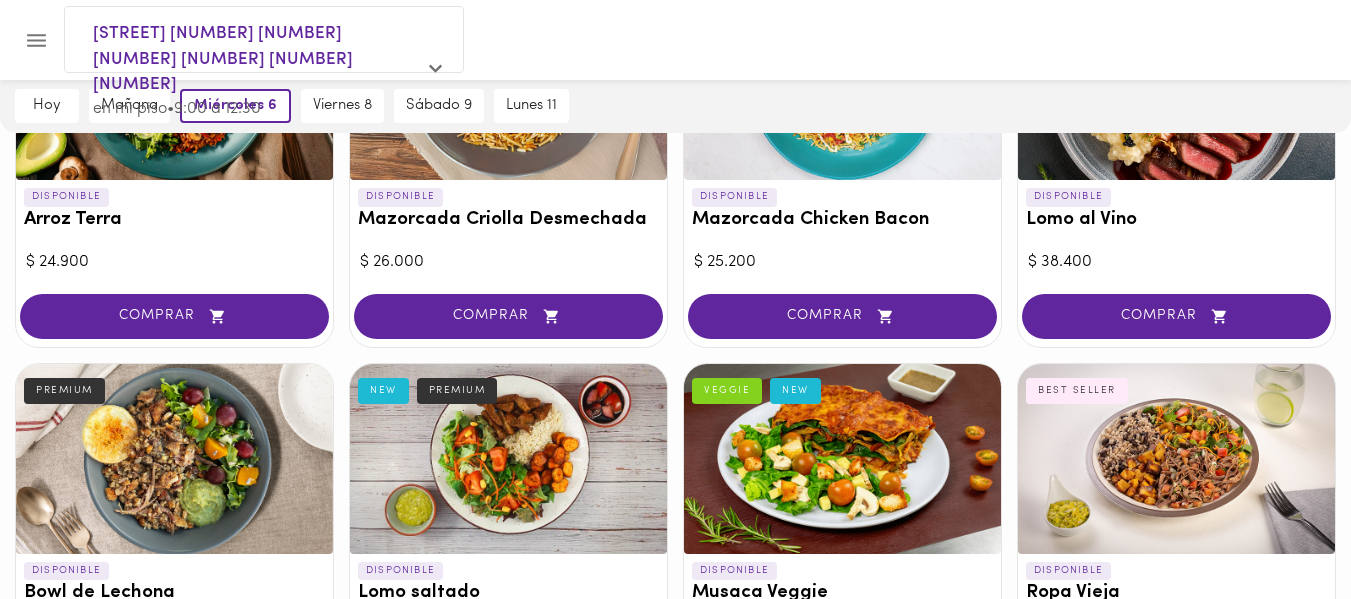scroll, scrollTop: 285, scrollLeft: 0, axis: vertical 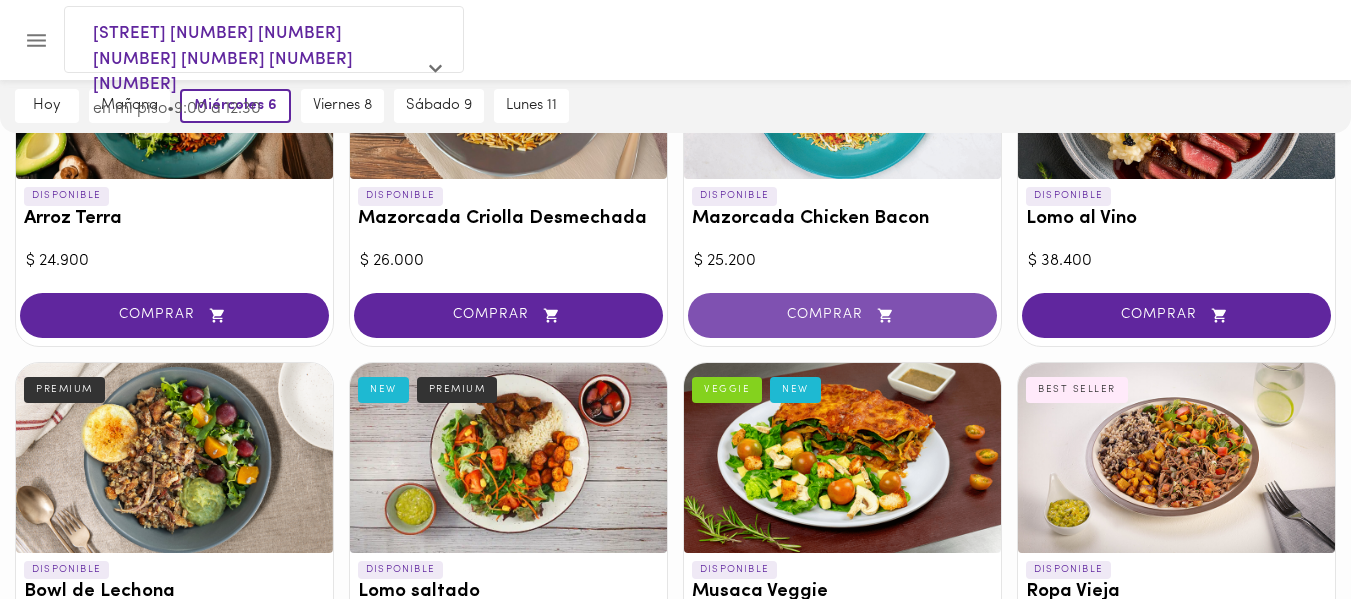 click on "COMPRAR" at bounding box center [842, 315] 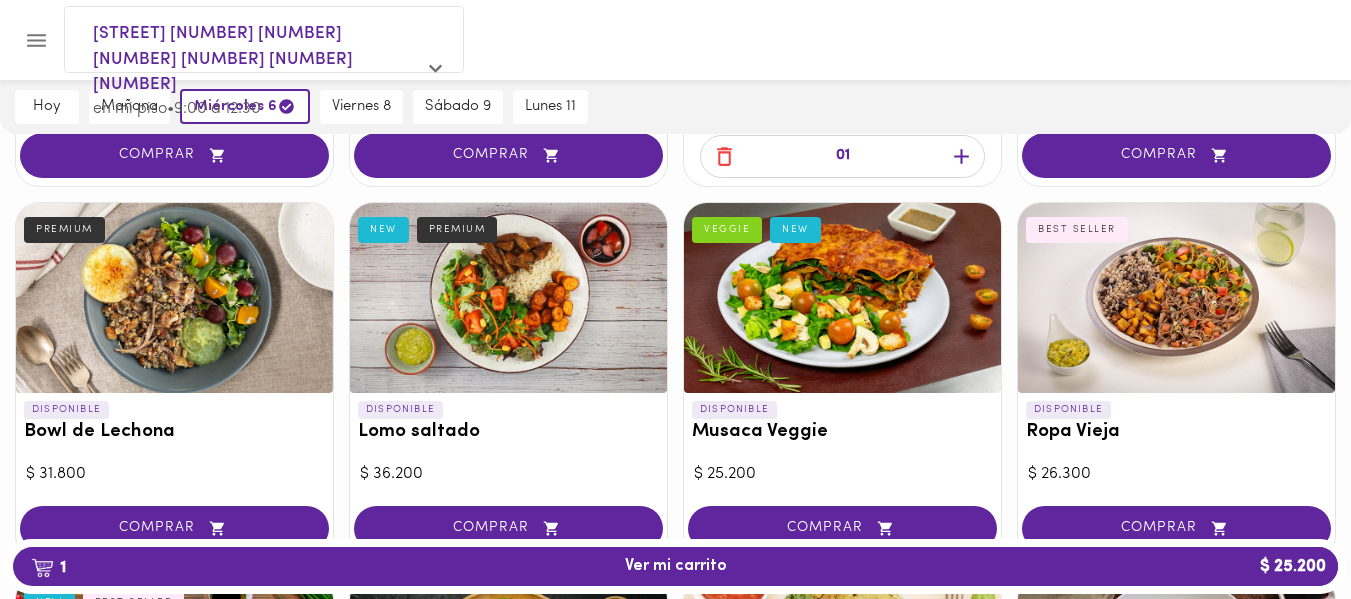 scroll, scrollTop: 447, scrollLeft: 0, axis: vertical 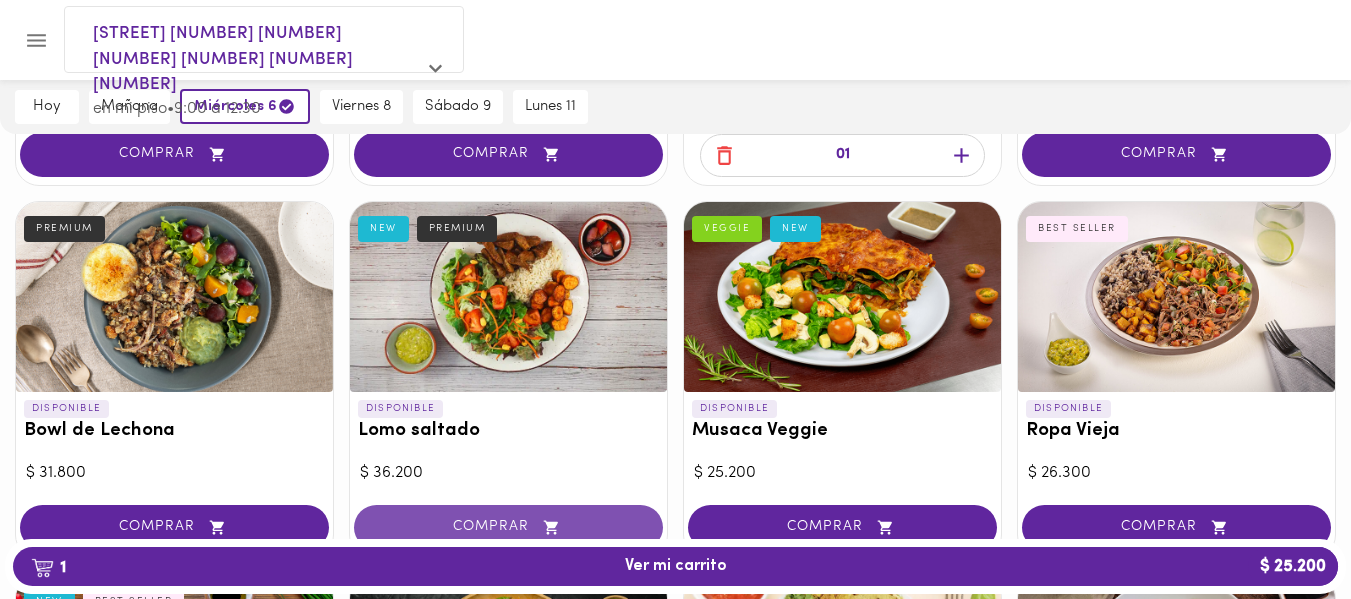 click on "COMPRAR" at bounding box center [508, 527] 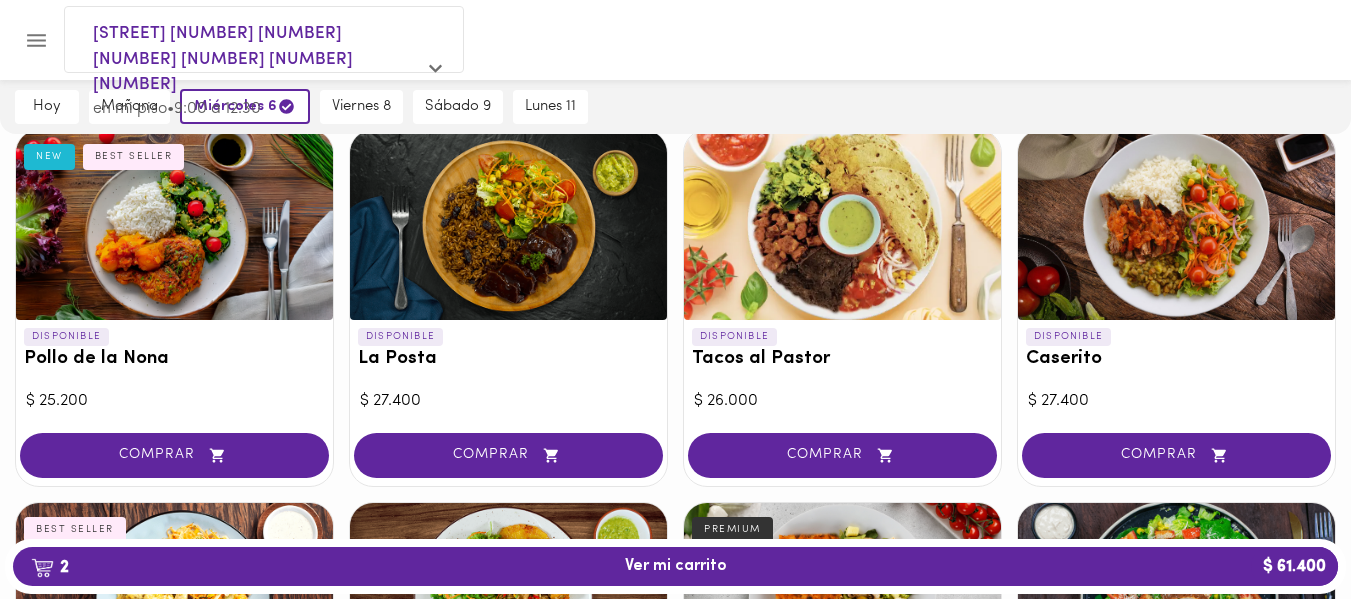 scroll, scrollTop: 893, scrollLeft: 0, axis: vertical 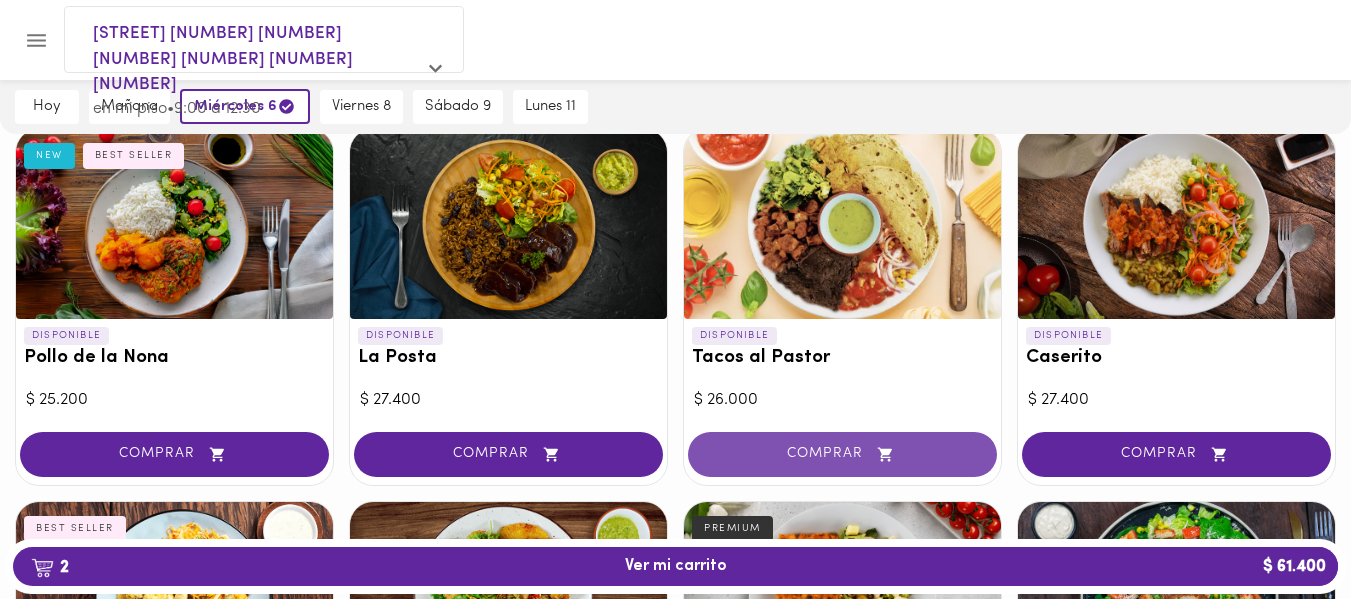 click on "COMPRAR" at bounding box center [842, 454] 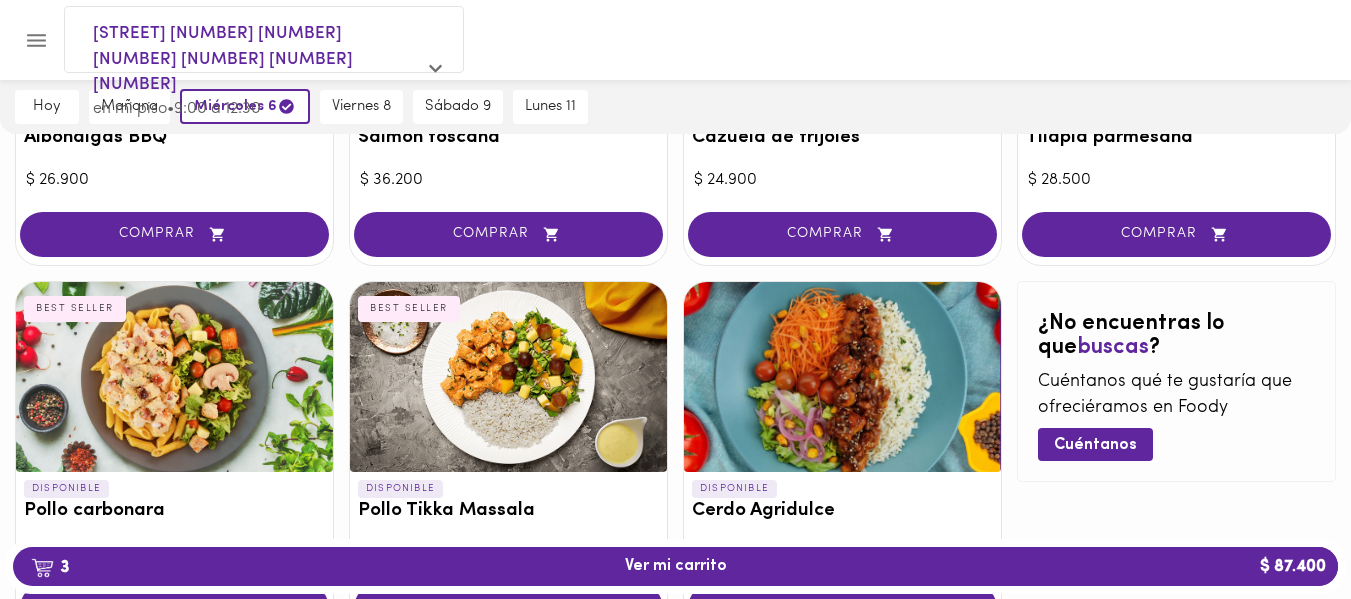 scroll, scrollTop: 1952, scrollLeft: 0, axis: vertical 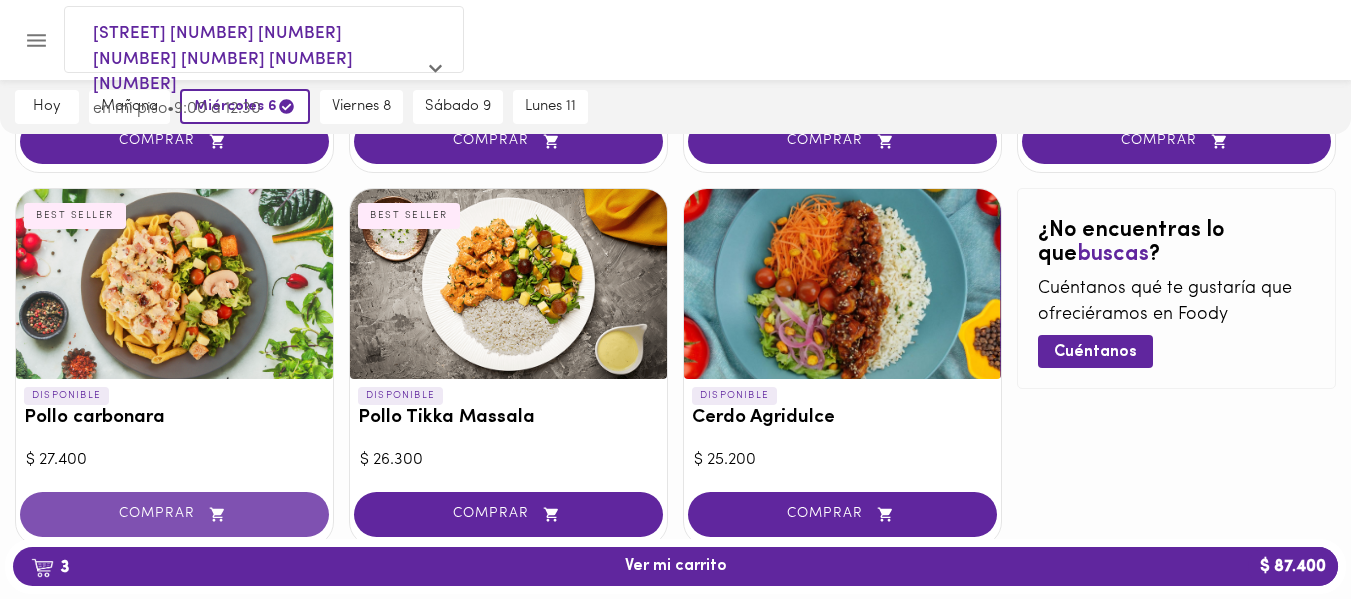 click on "COMPRAR" at bounding box center [174, 514] 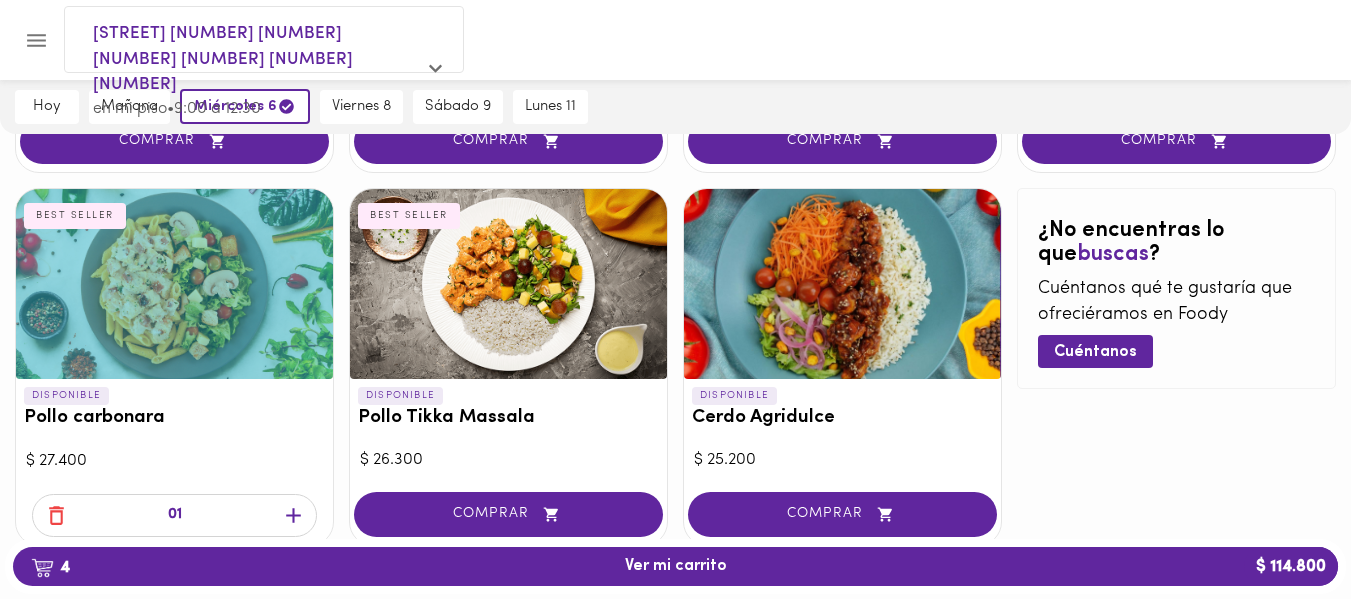click 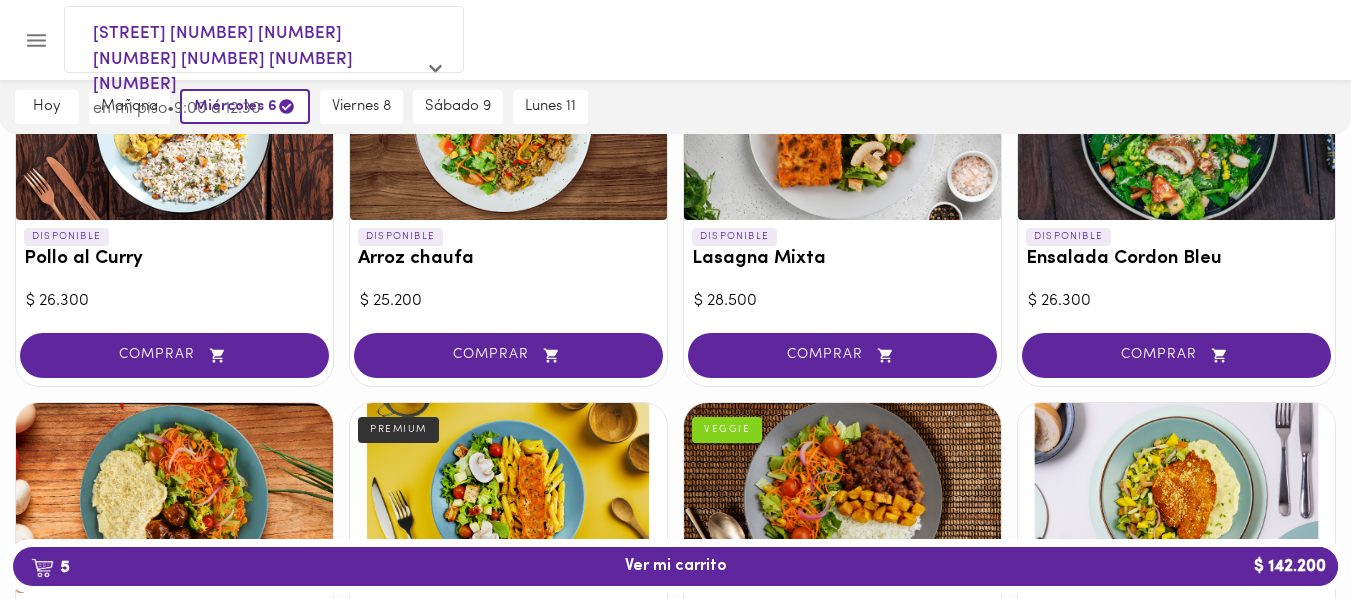 scroll, scrollTop: 1269, scrollLeft: 0, axis: vertical 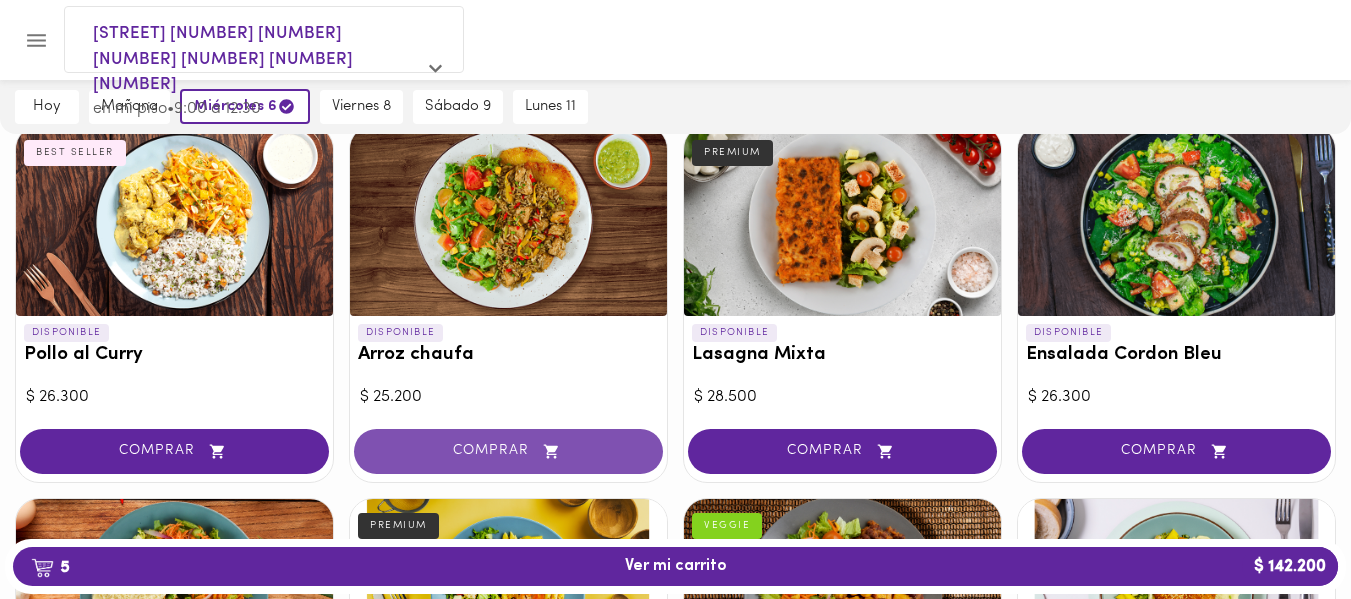 click on "COMPRAR" at bounding box center [508, 451] 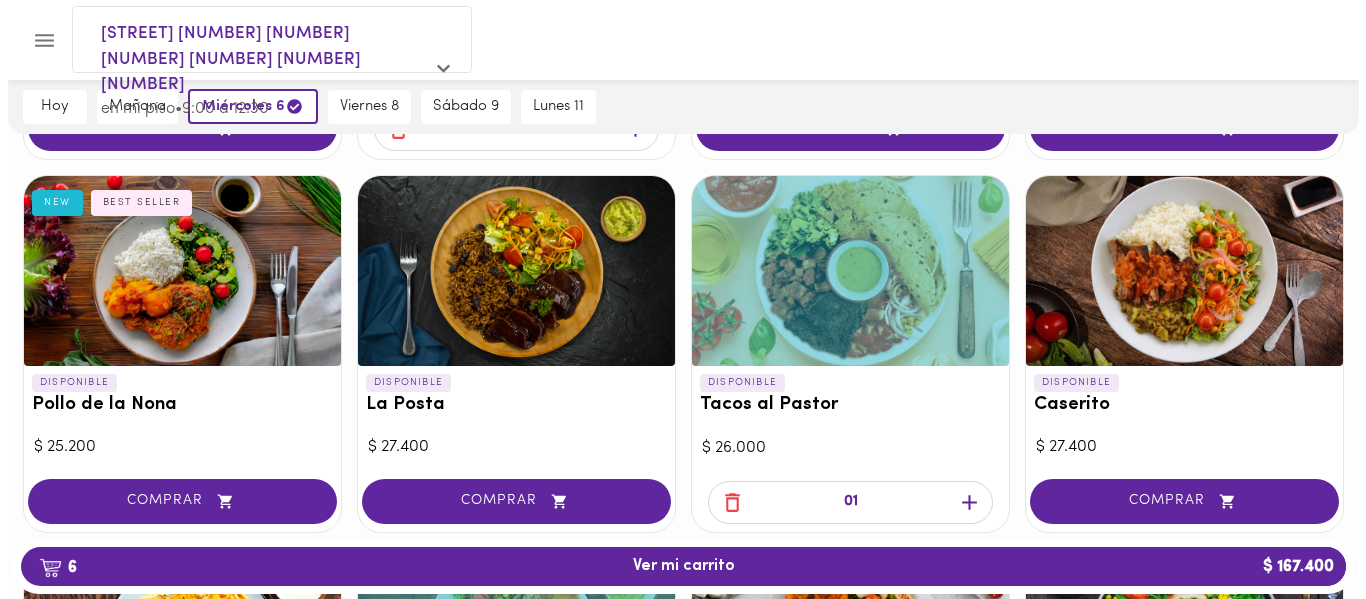 scroll, scrollTop: 847, scrollLeft: 0, axis: vertical 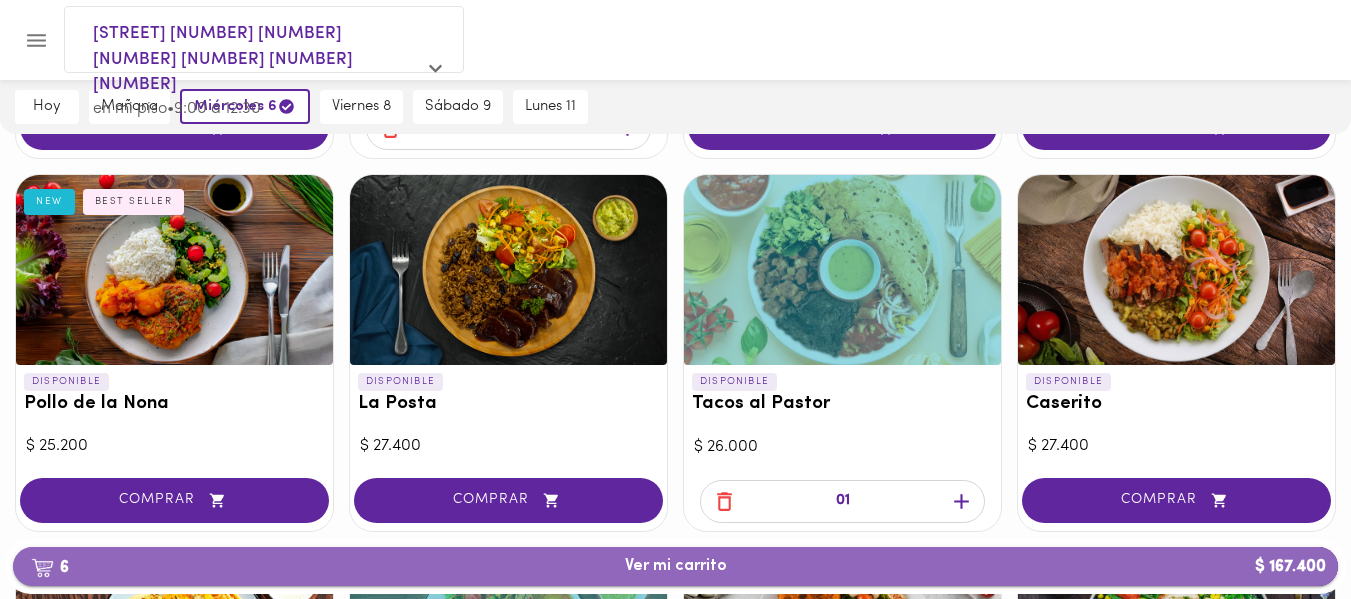click on "[NUMBER] Ver mi carrito $ 167.400" at bounding box center (676, 566) 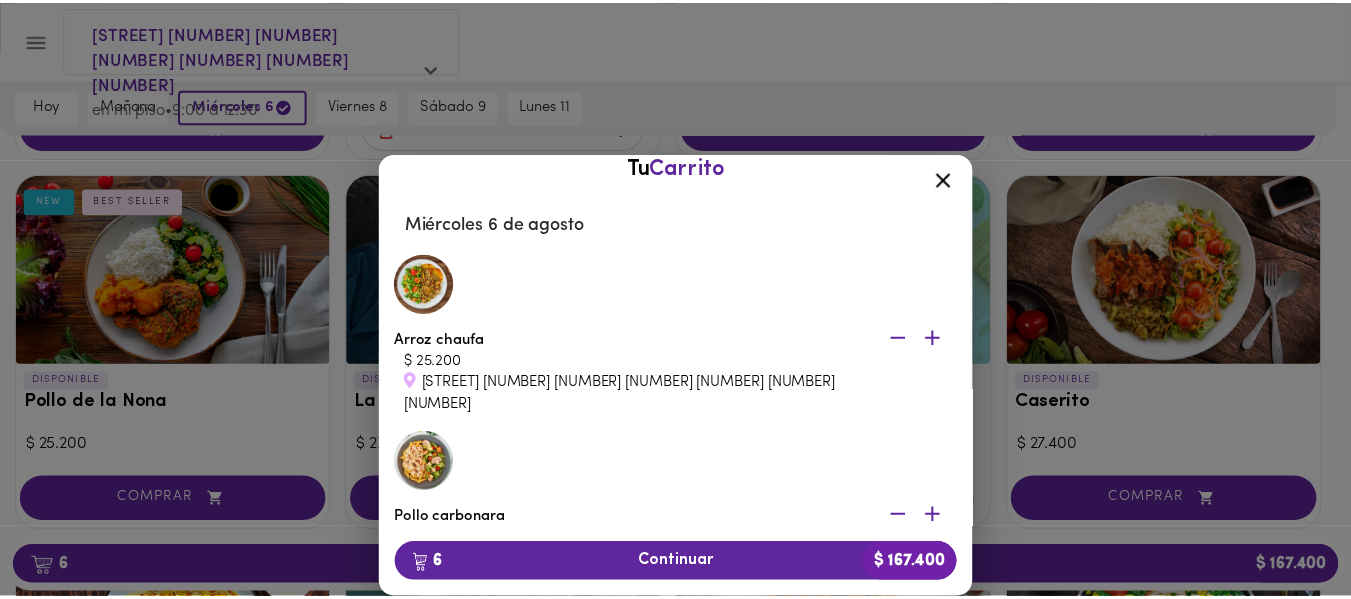 scroll, scrollTop: 0, scrollLeft: 0, axis: both 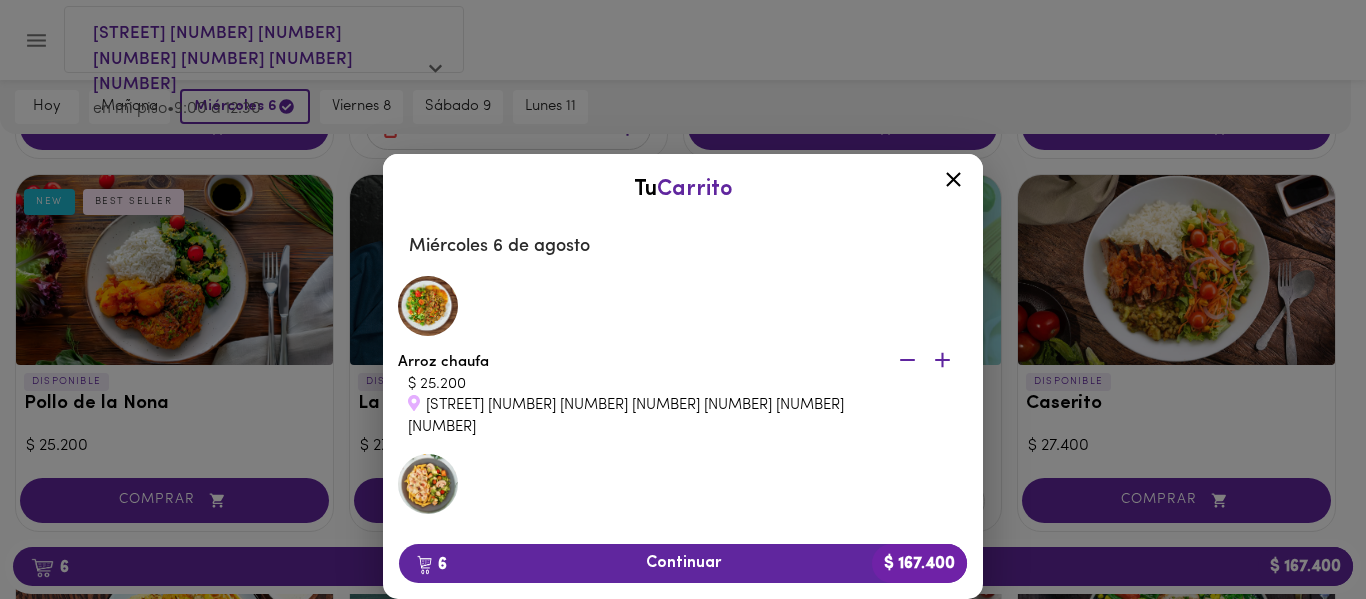 click 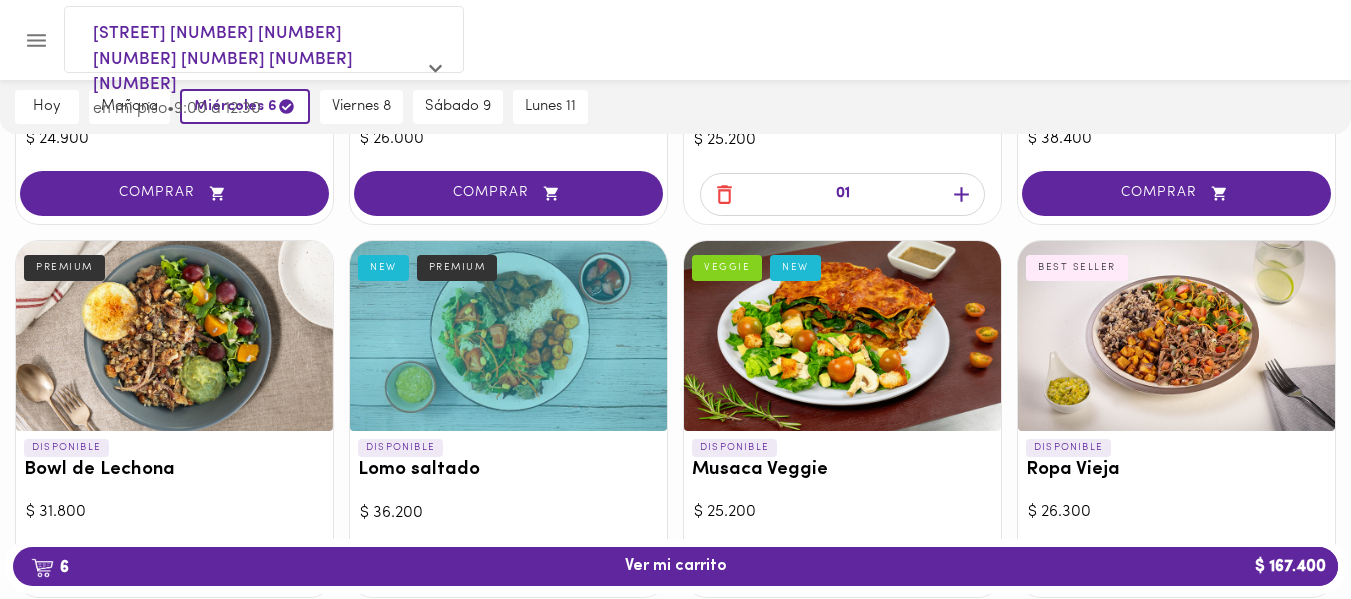 scroll, scrollTop: 582, scrollLeft: 0, axis: vertical 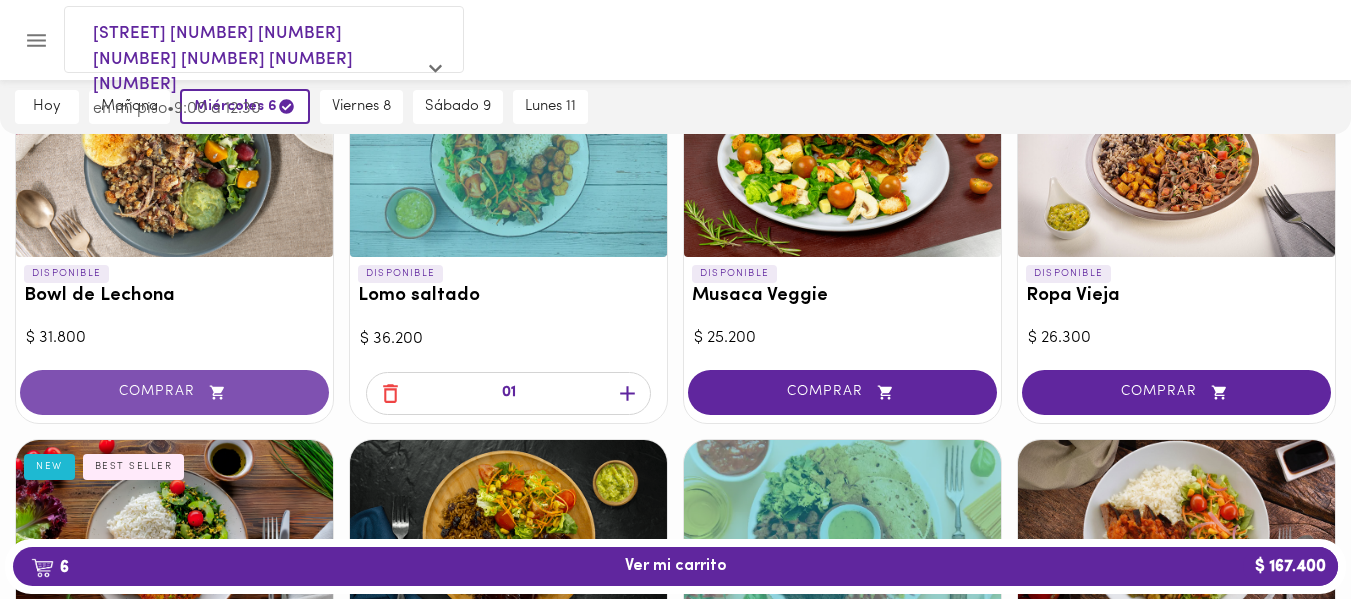 click 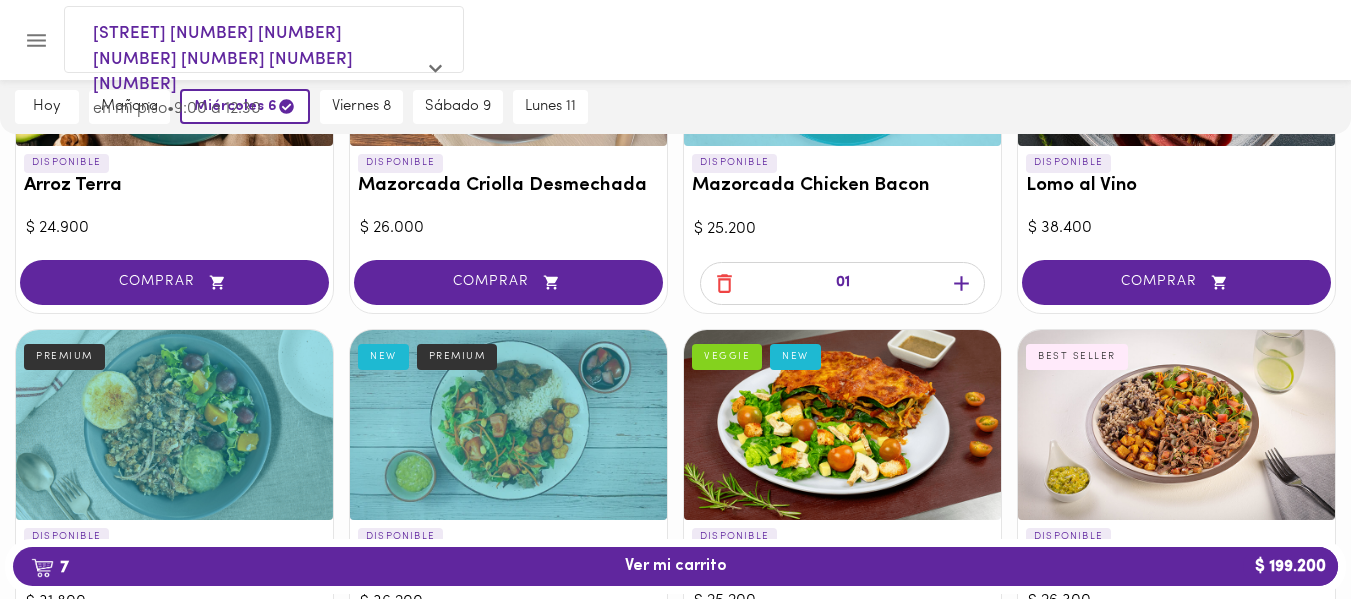 scroll, scrollTop: 0, scrollLeft: 0, axis: both 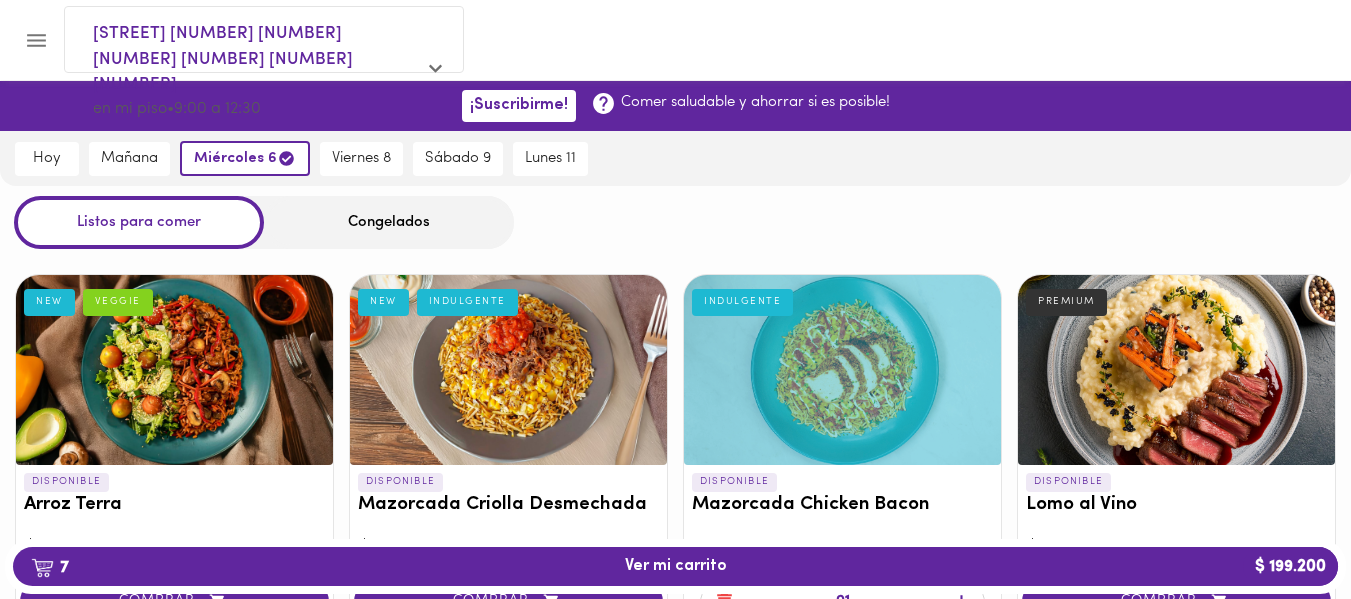 click on "Congelados" at bounding box center (389, 222) 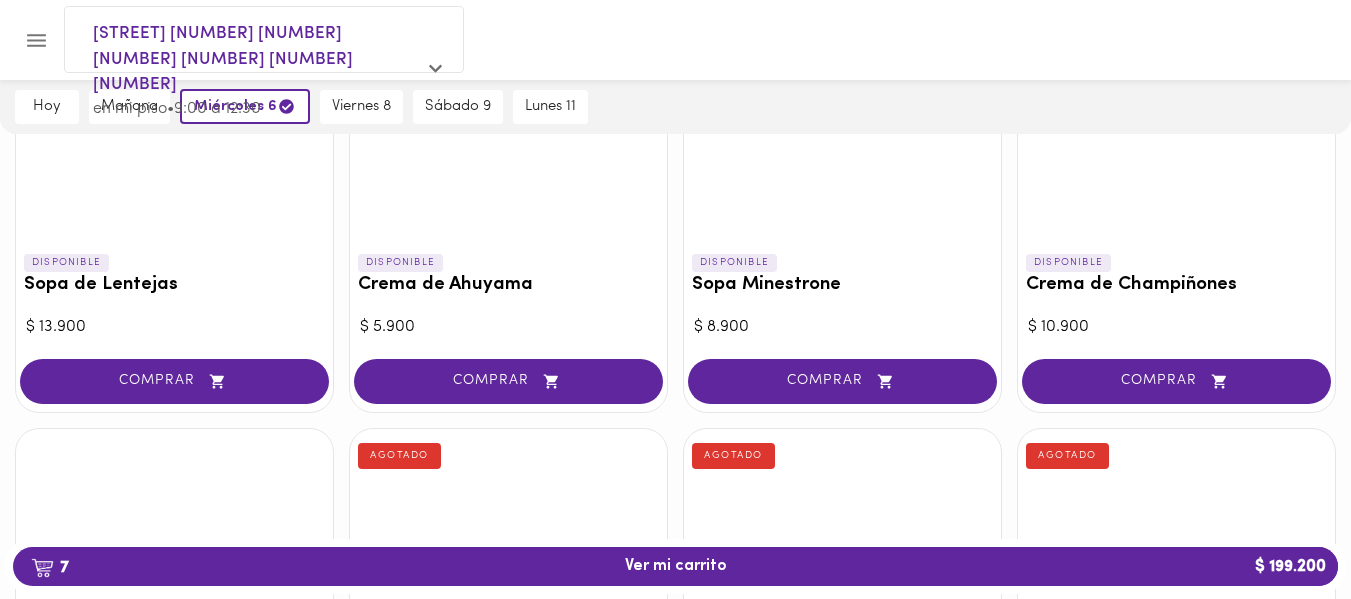 scroll, scrollTop: 672, scrollLeft: 0, axis: vertical 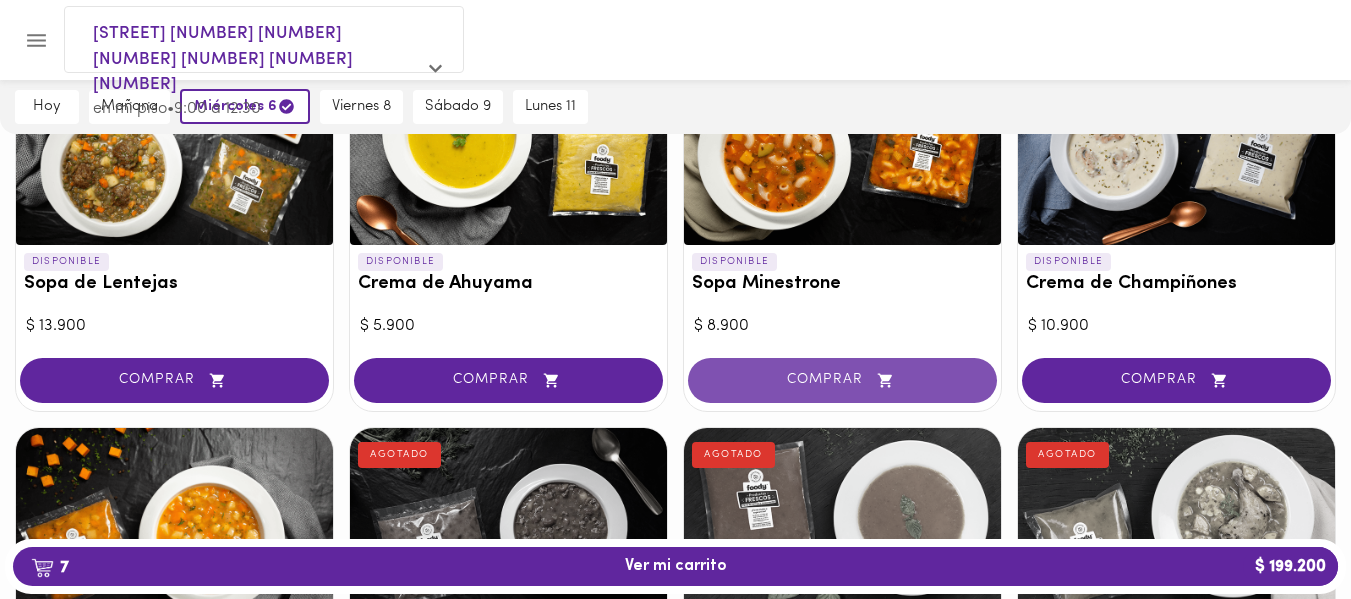 click on "COMPRAR" at bounding box center [842, 380] 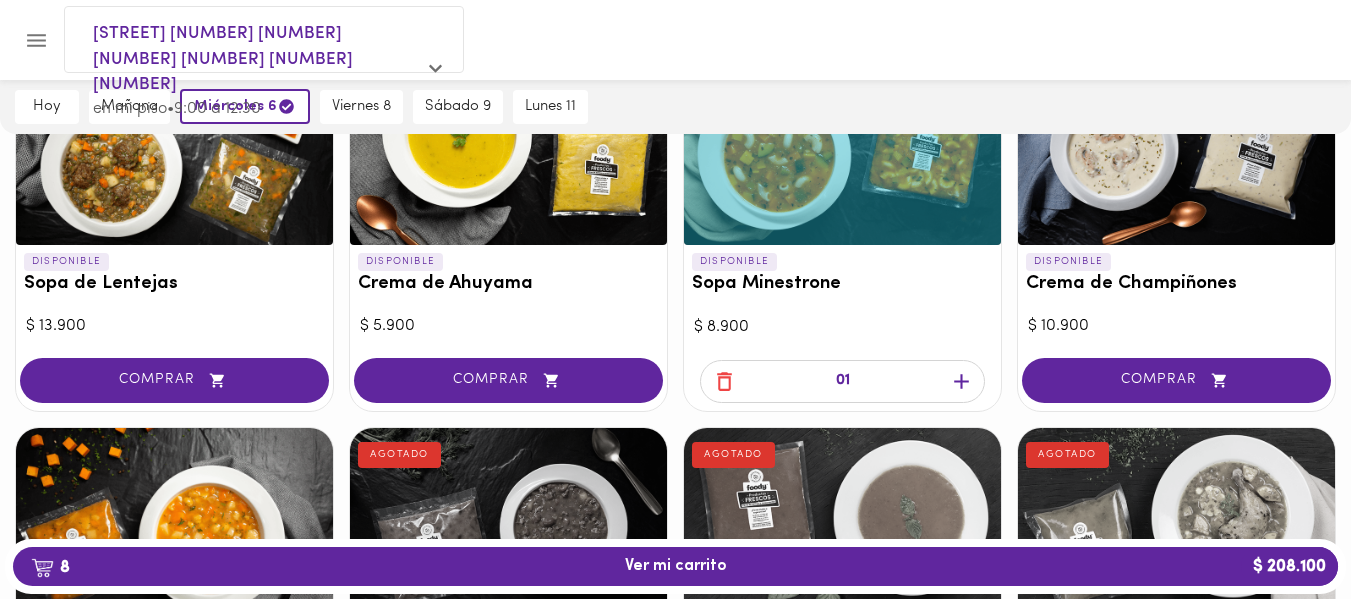 click 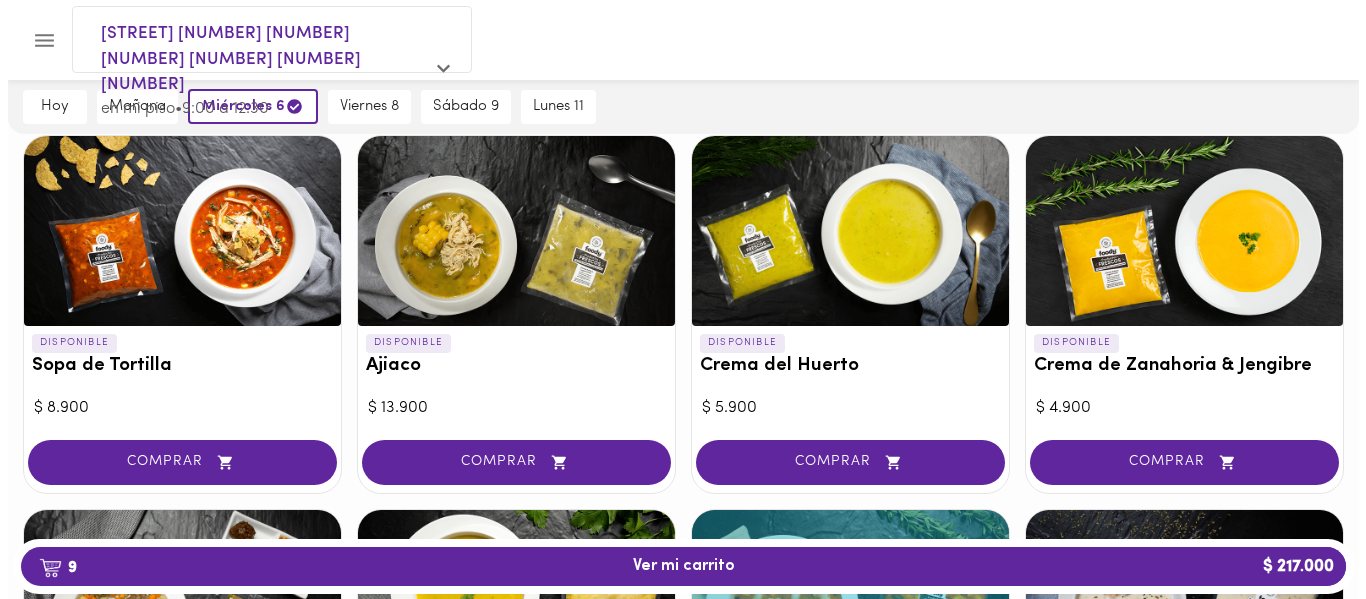 scroll, scrollTop: 0, scrollLeft: 0, axis: both 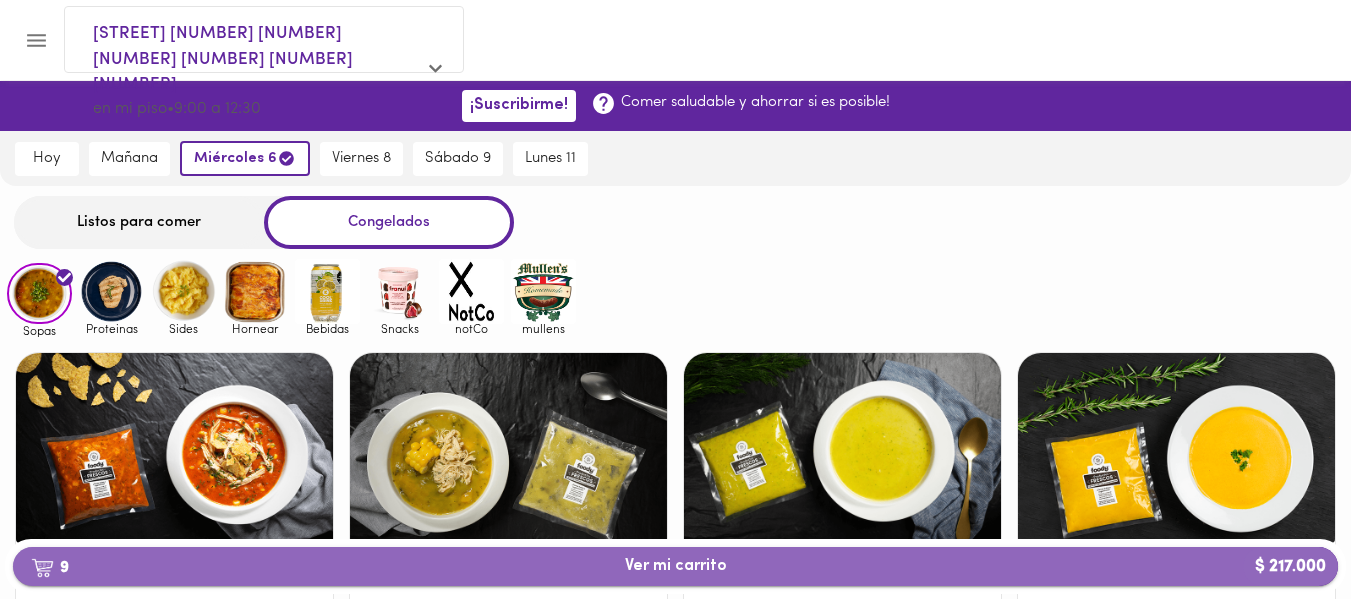 click on "[NUMBER] [STREET] $ 217.000" at bounding box center [676, 566] 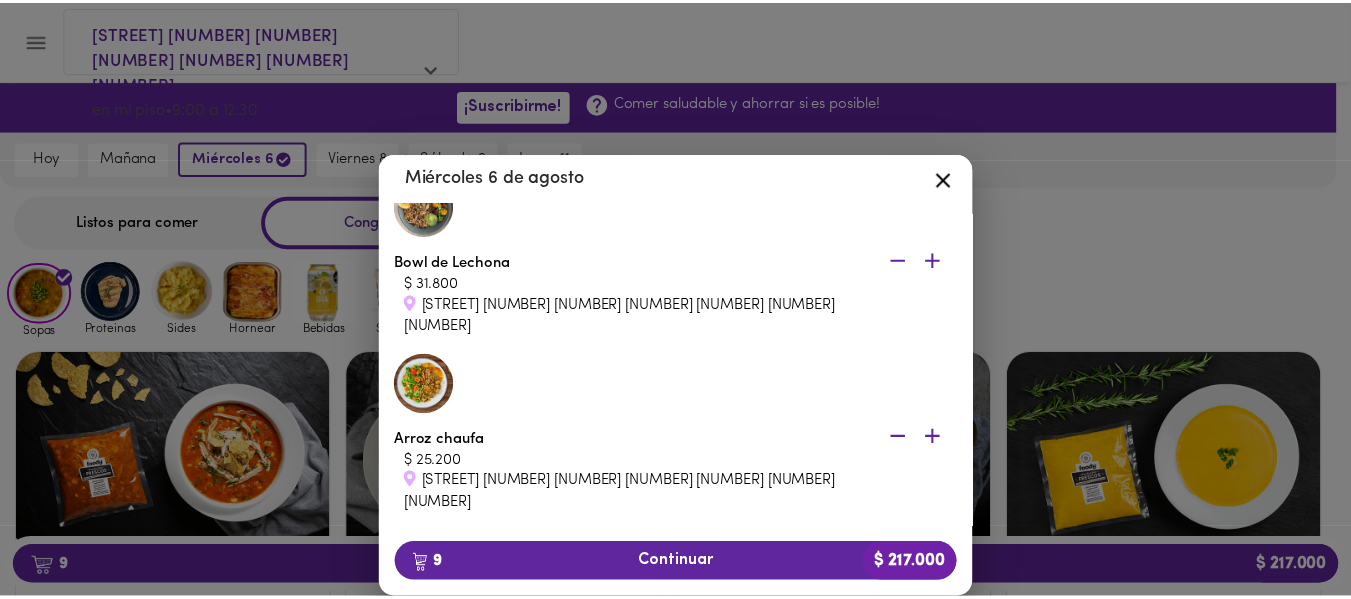 scroll, scrollTop: 651, scrollLeft: 0, axis: vertical 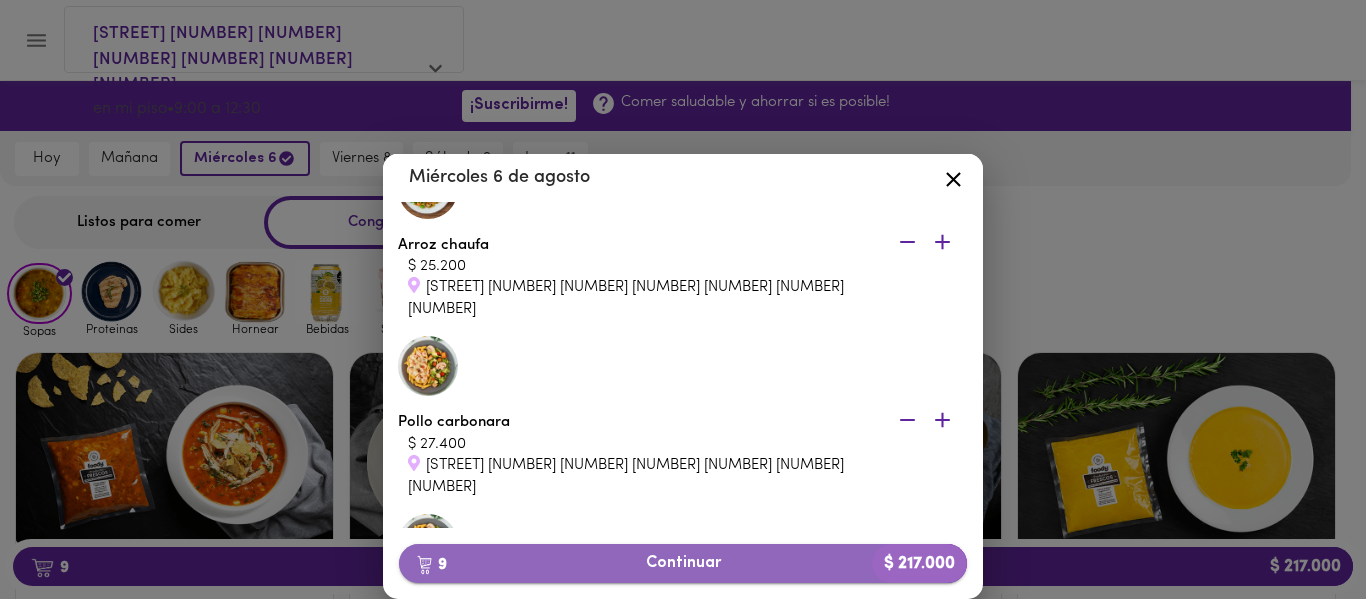 click on "[NUMBER] Continuar $ 217.000" at bounding box center (683, 563) 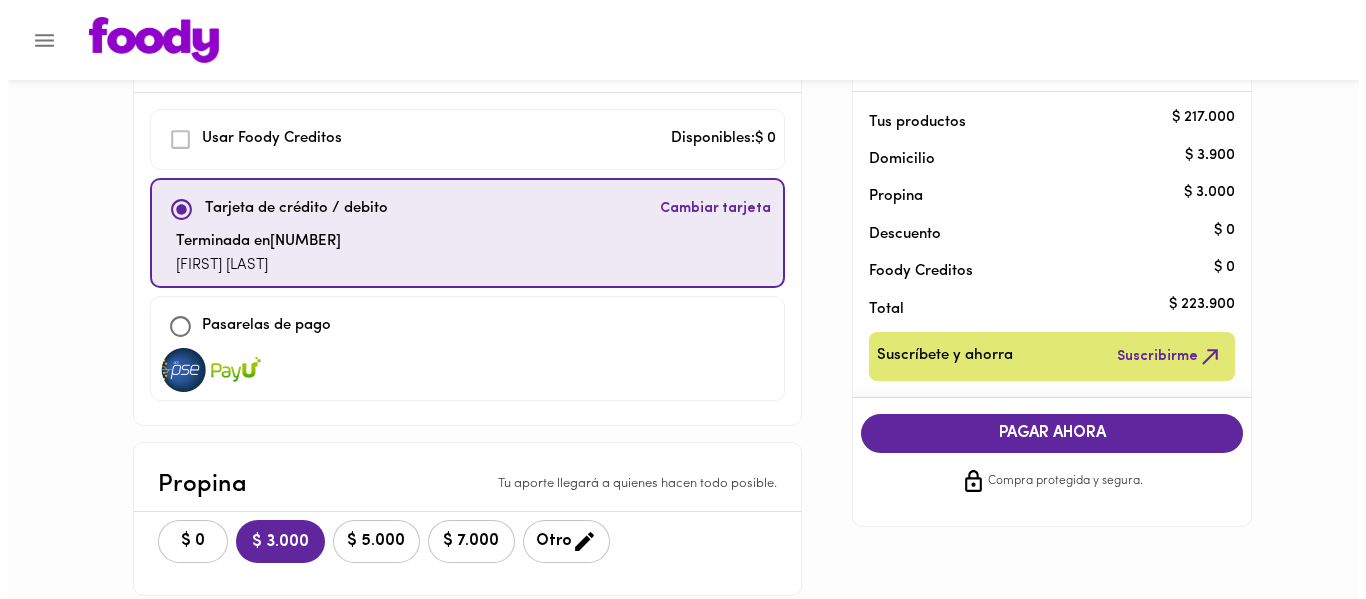 scroll, scrollTop: 88, scrollLeft: 0, axis: vertical 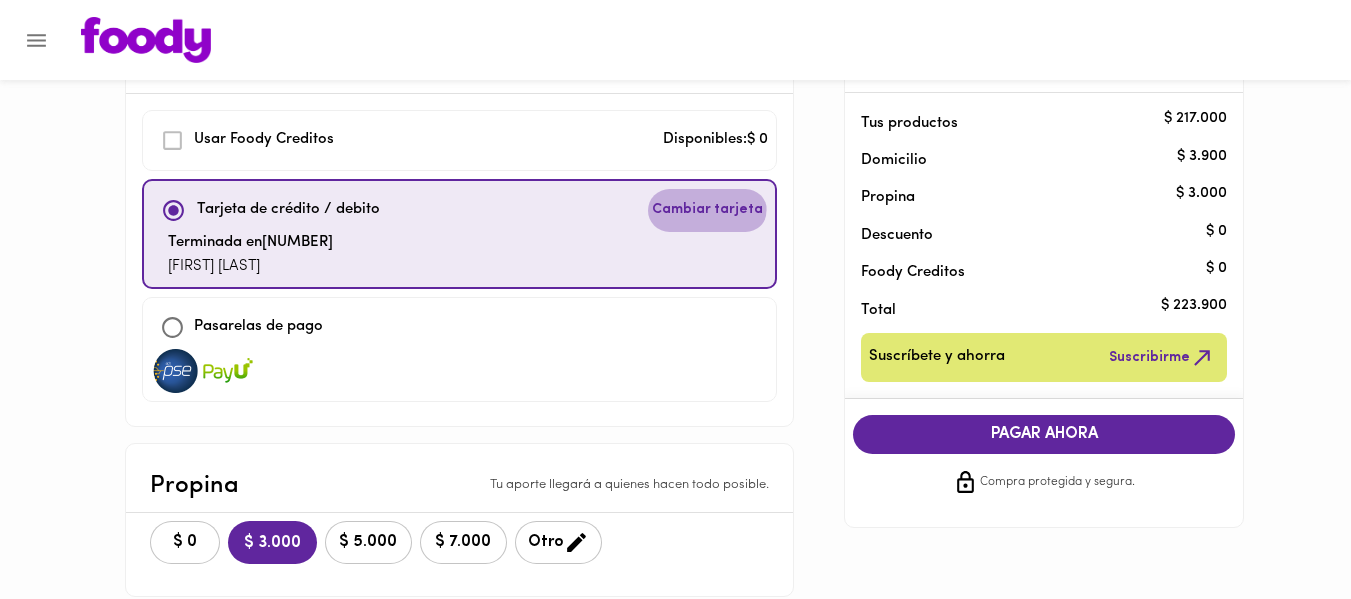 click on "Cambiar tarjeta" at bounding box center (707, 210) 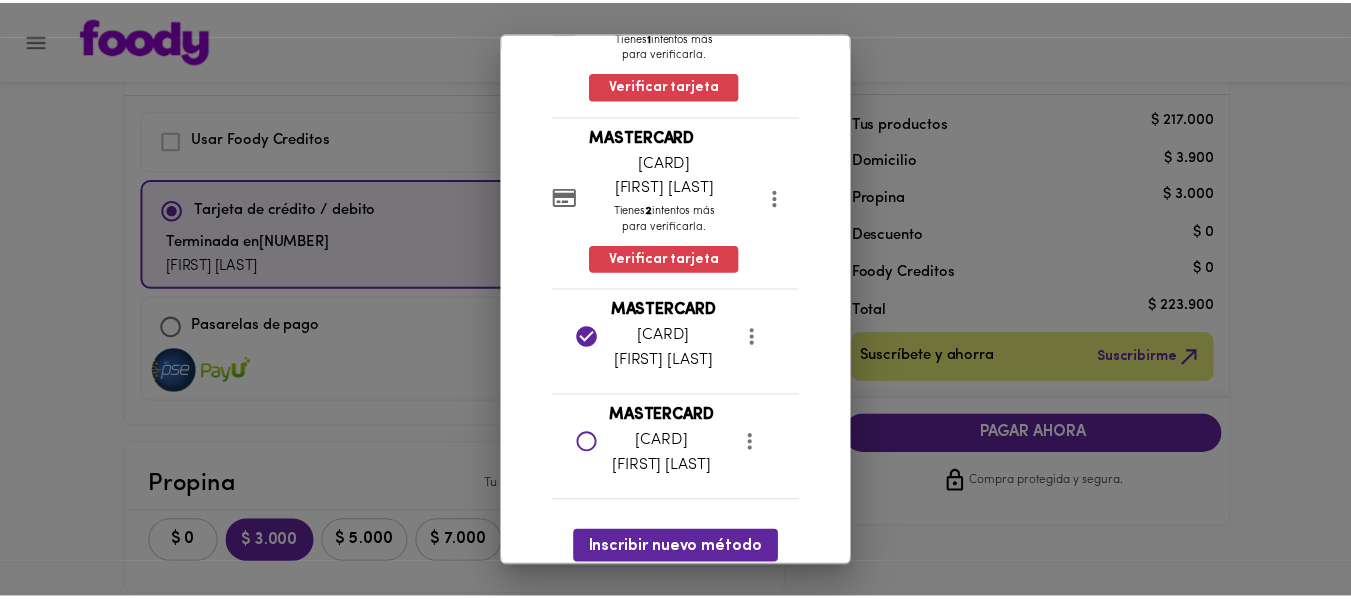 scroll, scrollTop: 244, scrollLeft: 0, axis: vertical 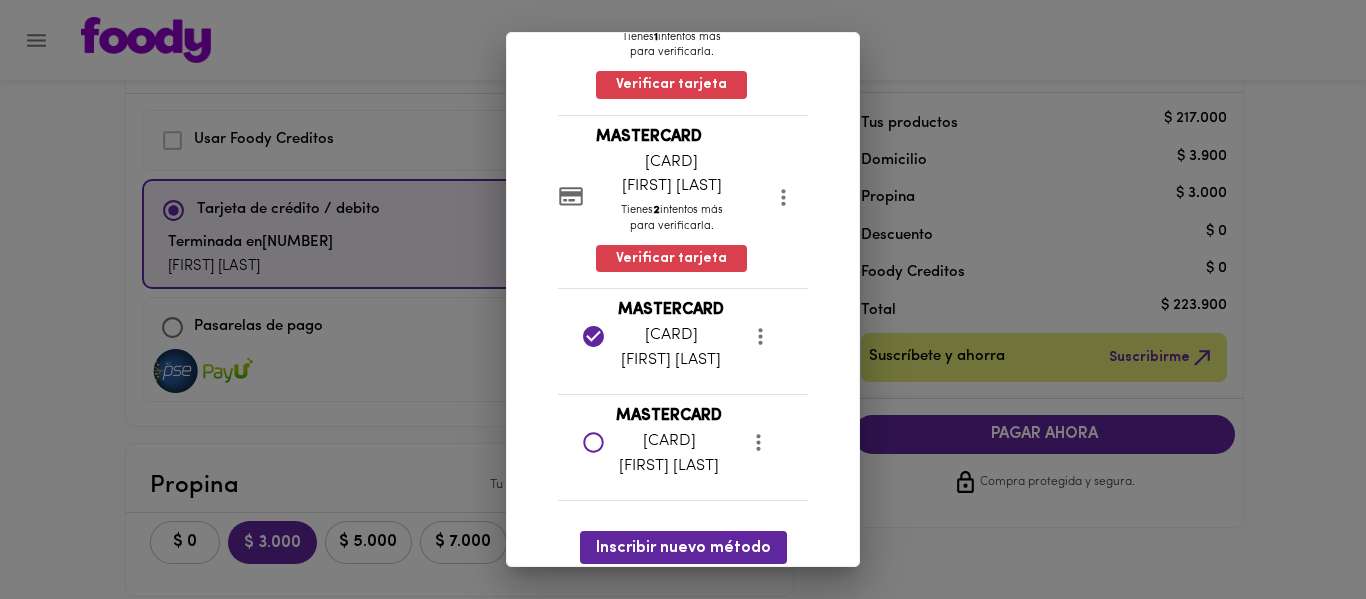 click on "[FIRST] [LAST]" at bounding box center [669, 466] 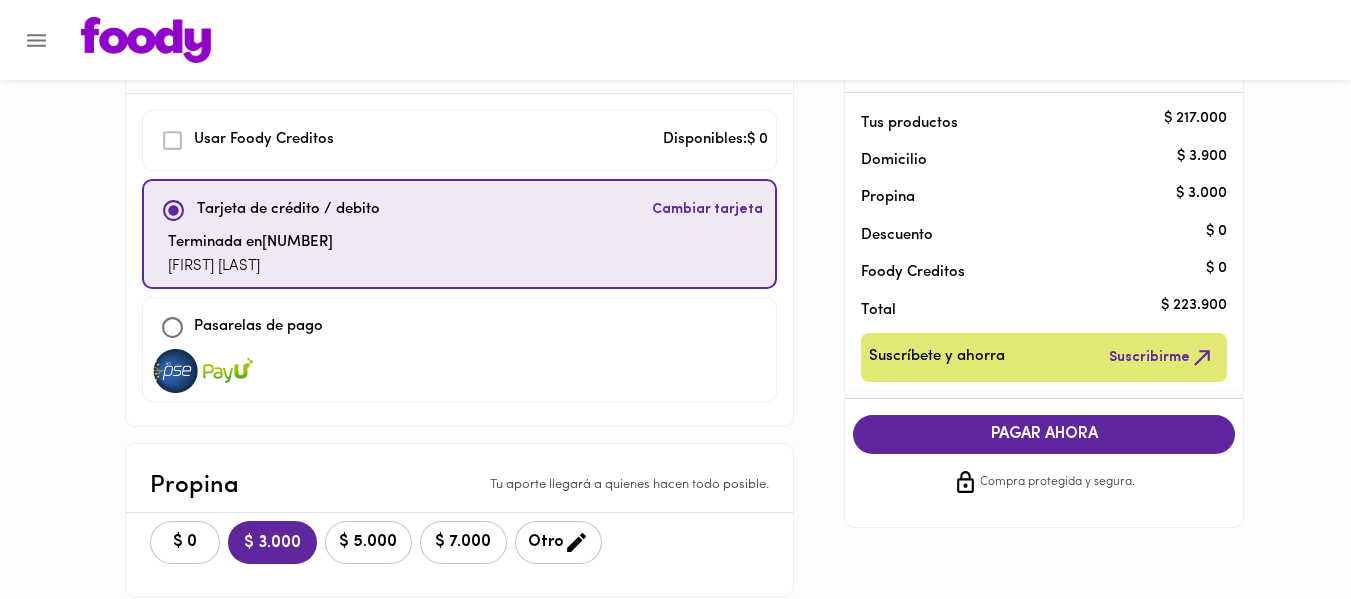 click on "PAGAR AHORA" at bounding box center [1044, 434] 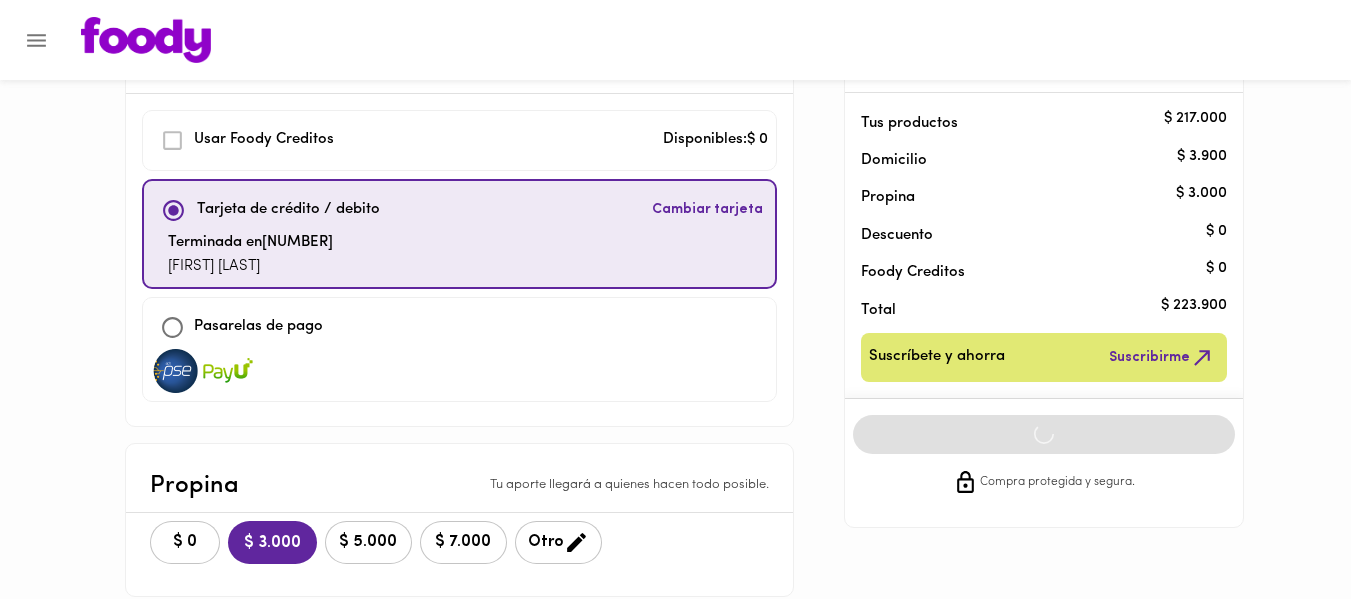 scroll, scrollTop: 0, scrollLeft: 0, axis: both 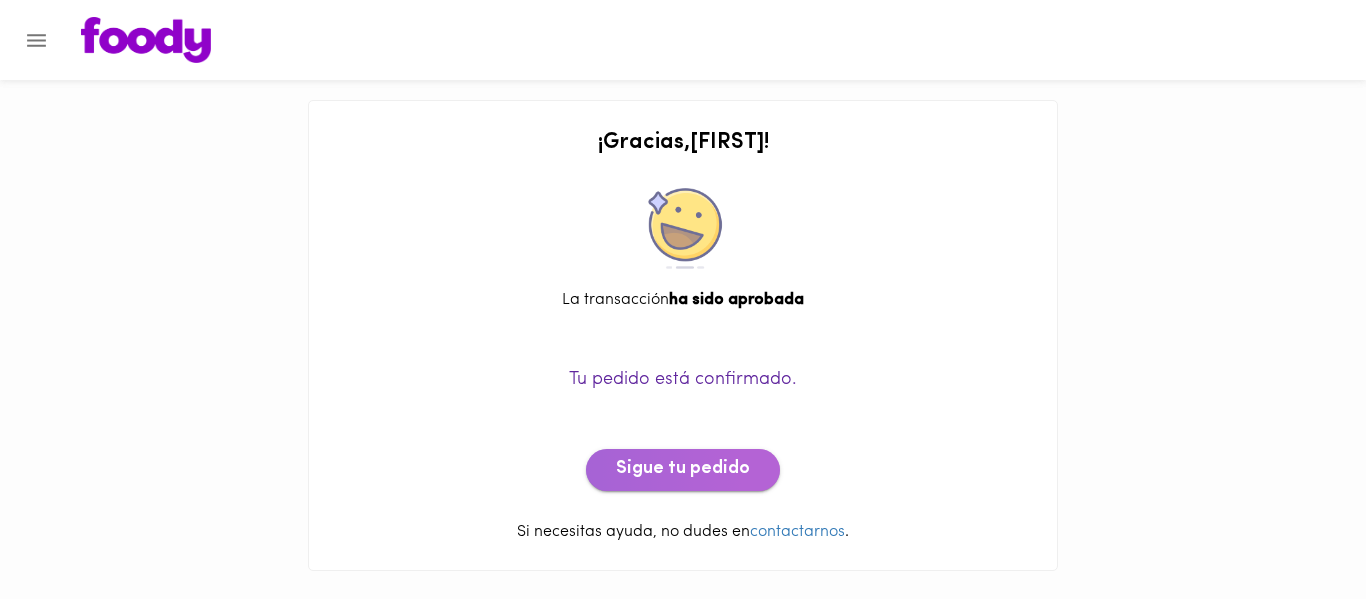 click on "Sigue tu pedido" 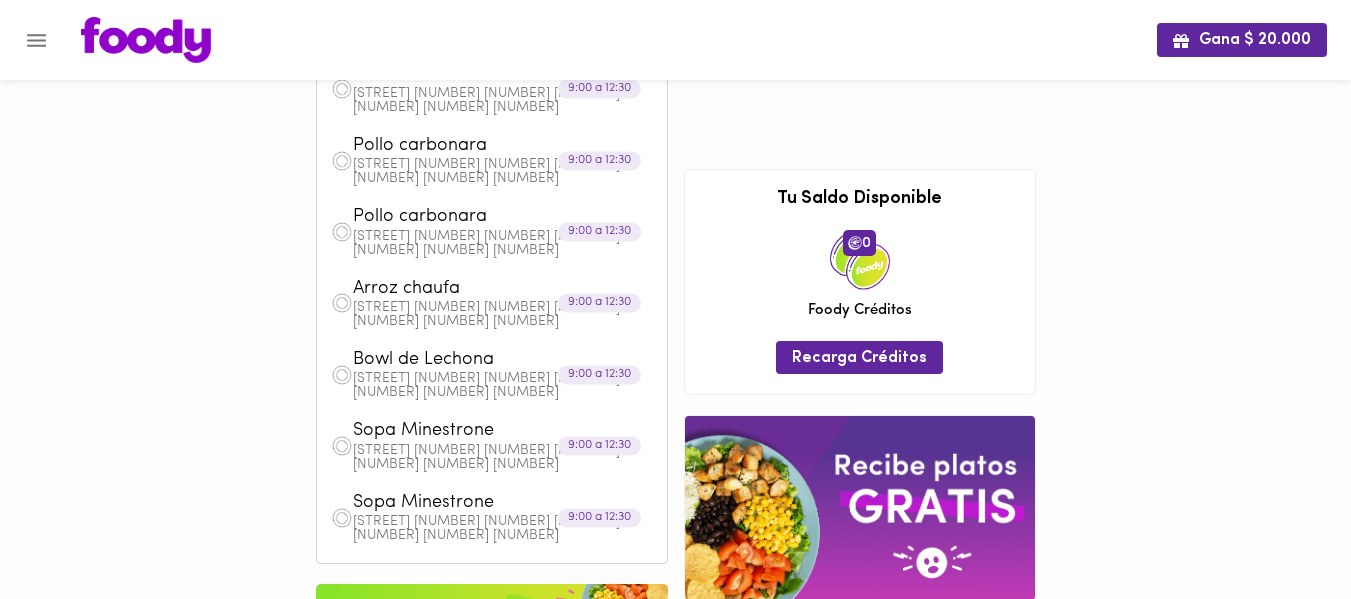 scroll, scrollTop: 58, scrollLeft: 0, axis: vertical 